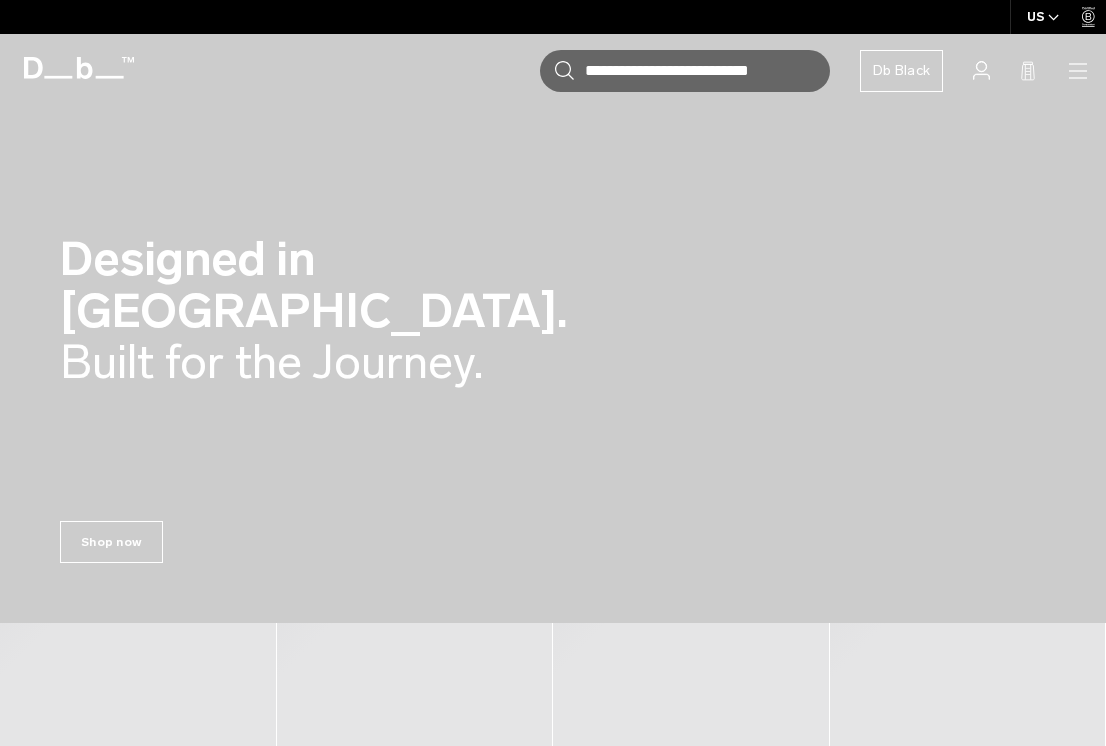 scroll, scrollTop: 0, scrollLeft: 0, axis: both 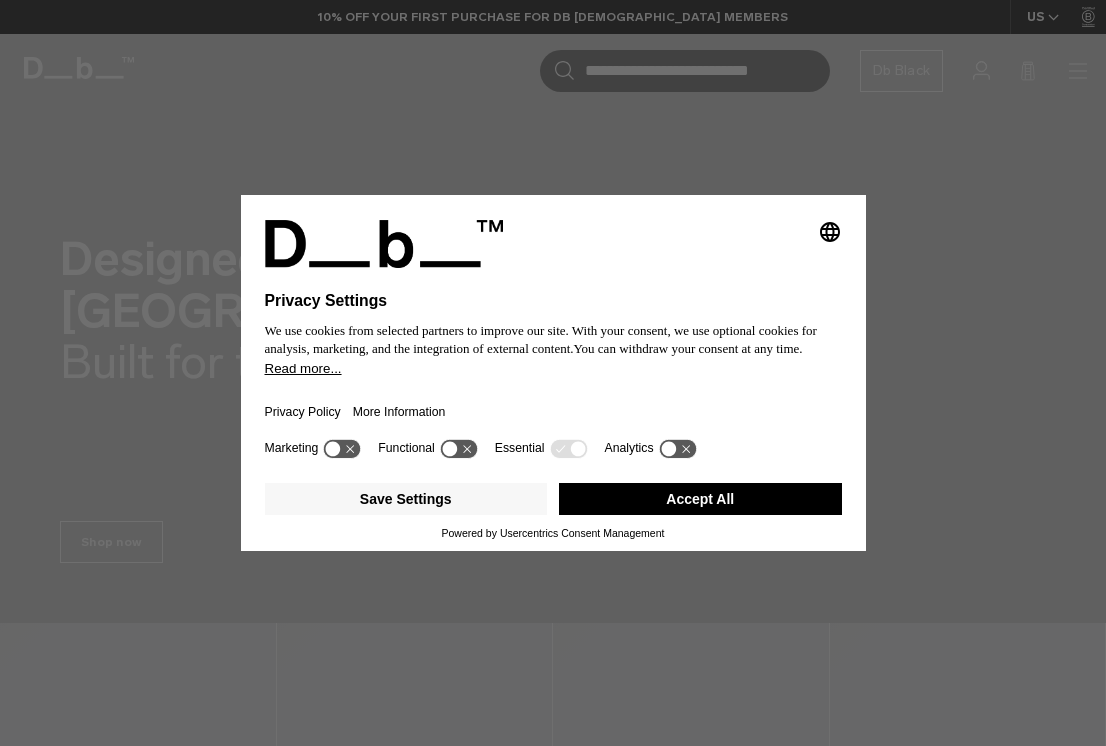 click on "Accept All" at bounding box center (700, 499) 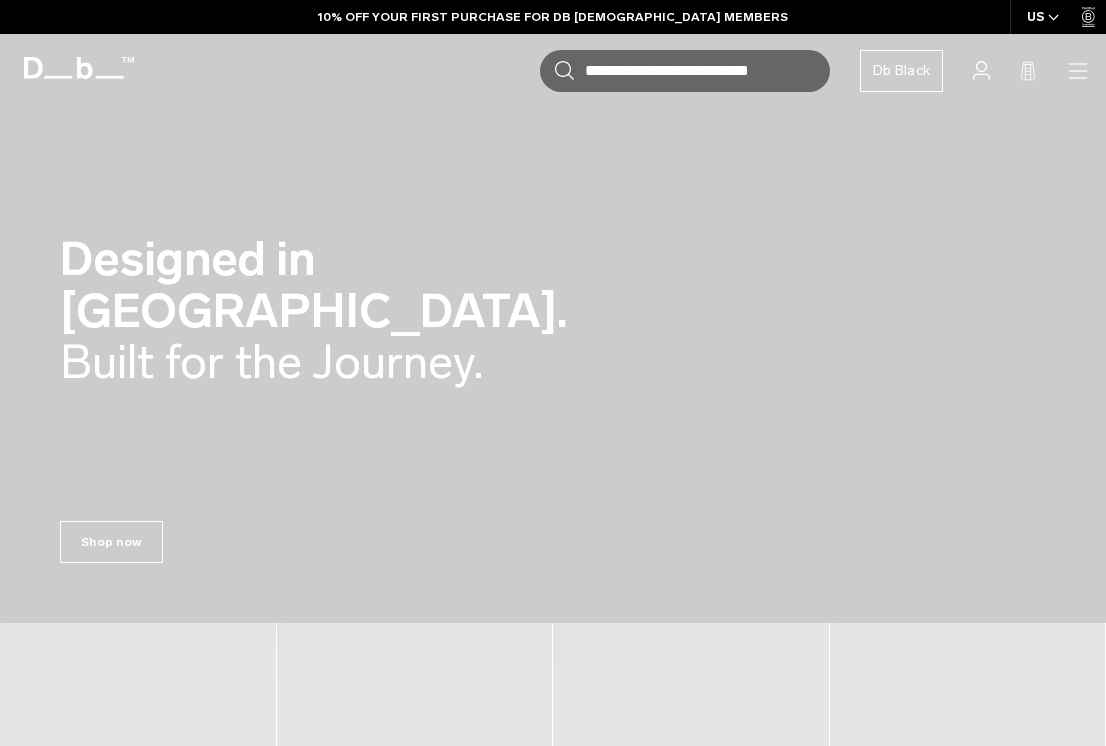 scroll, scrollTop: 0, scrollLeft: 0, axis: both 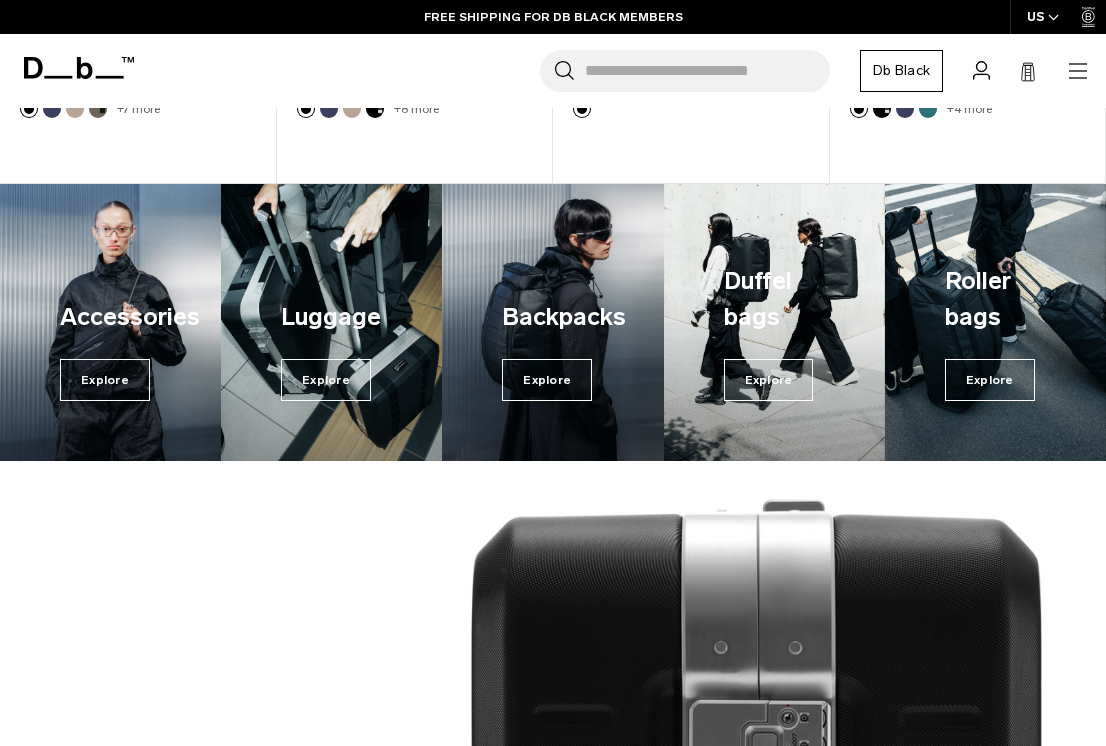 click on "Db" at bounding box center [79, 68] 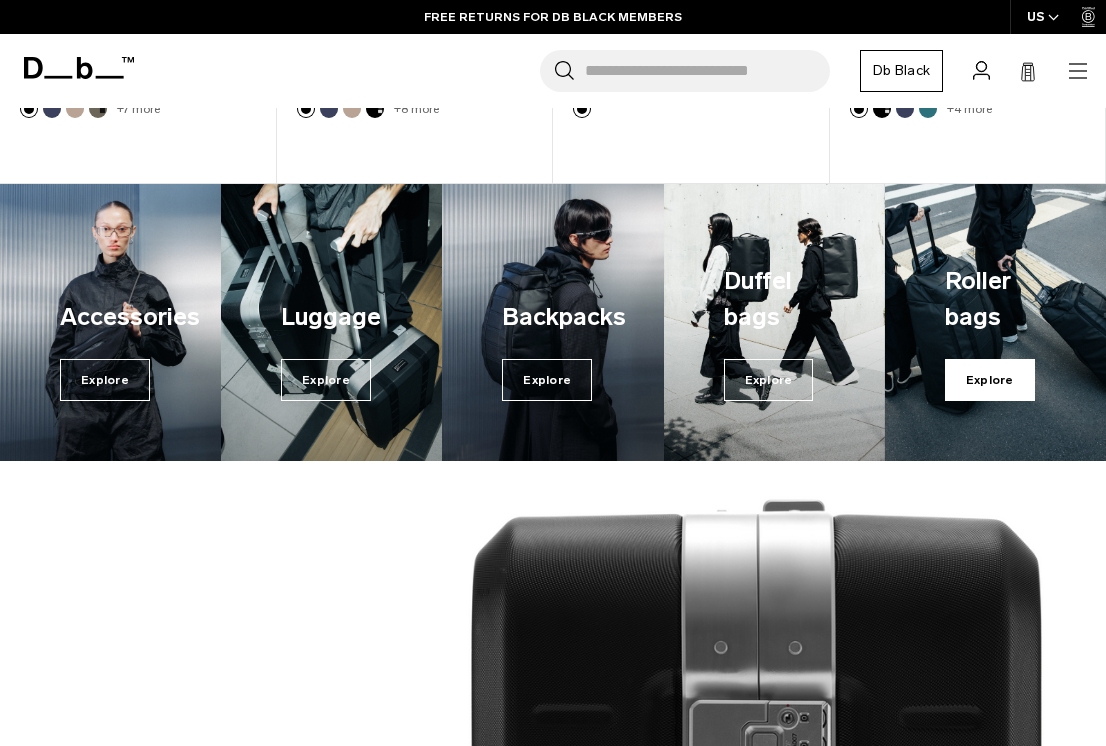 click on "Explore" at bounding box center [990, 380] 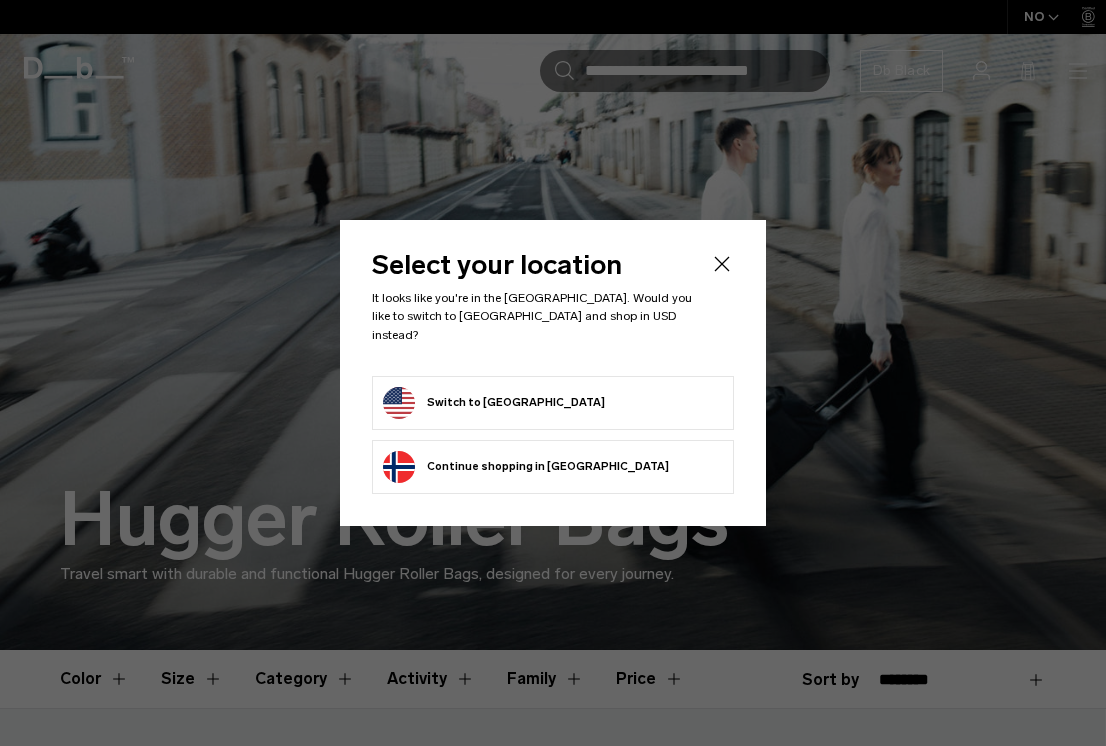 scroll, scrollTop: 0, scrollLeft: 0, axis: both 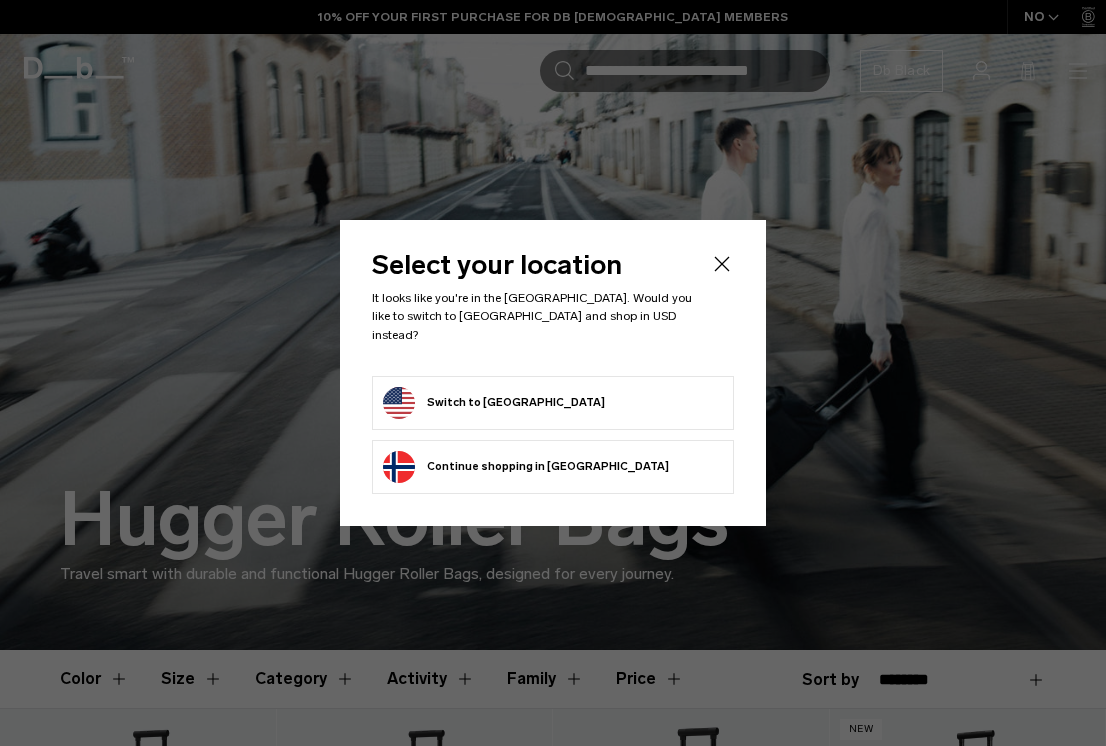 click on "Switch to United States" at bounding box center (553, 403) 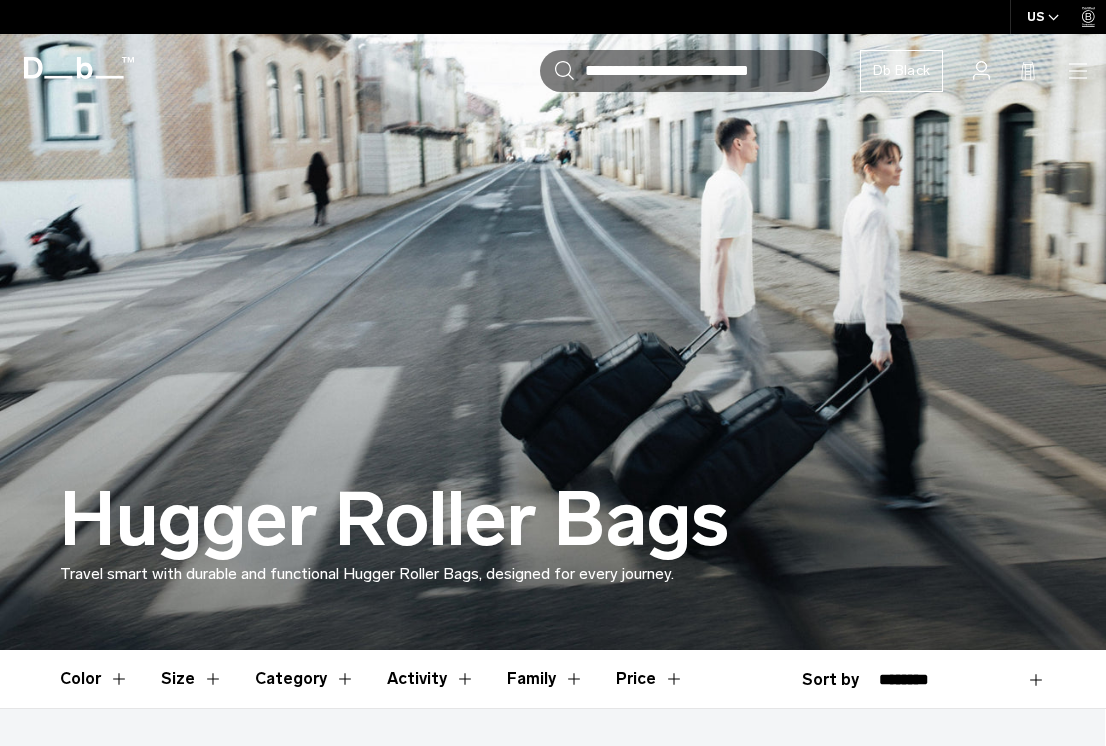 scroll, scrollTop: 0, scrollLeft: 0, axis: both 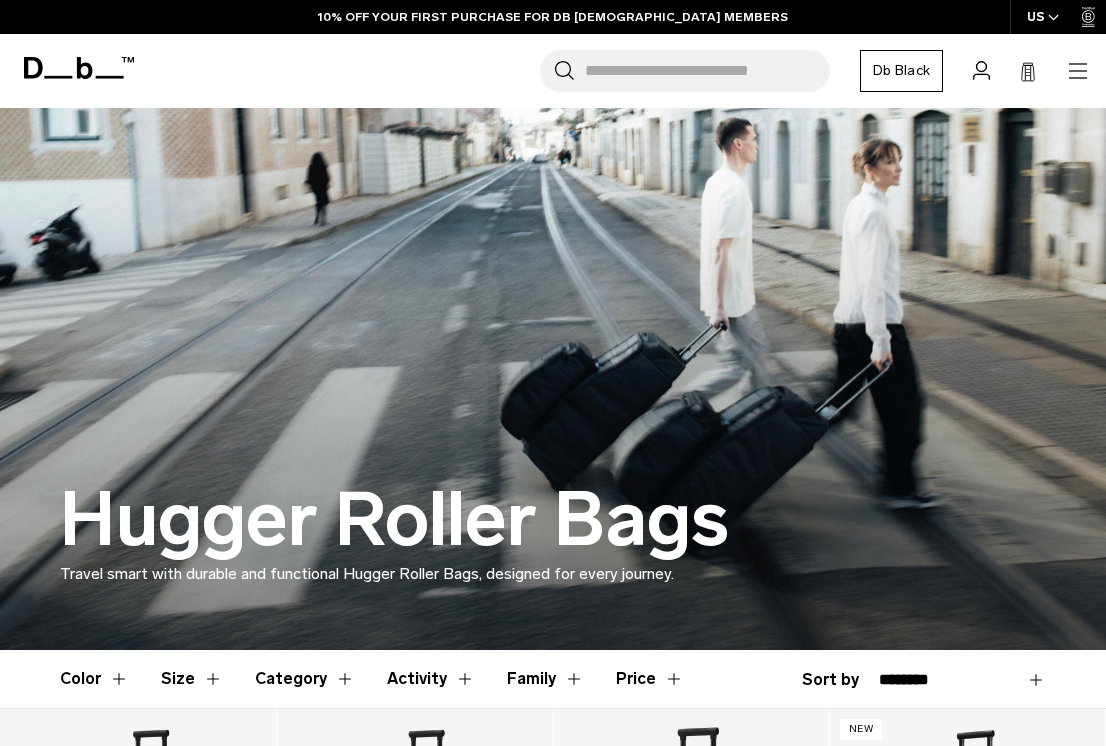click at bounding box center (79, 68) 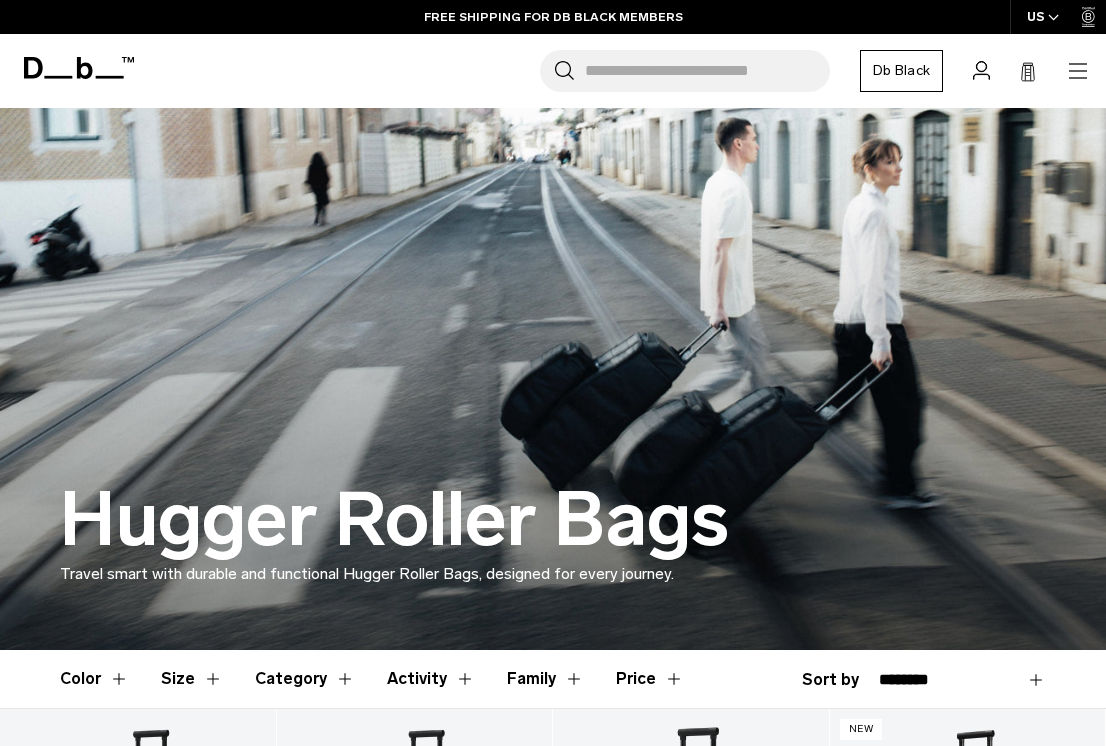 click 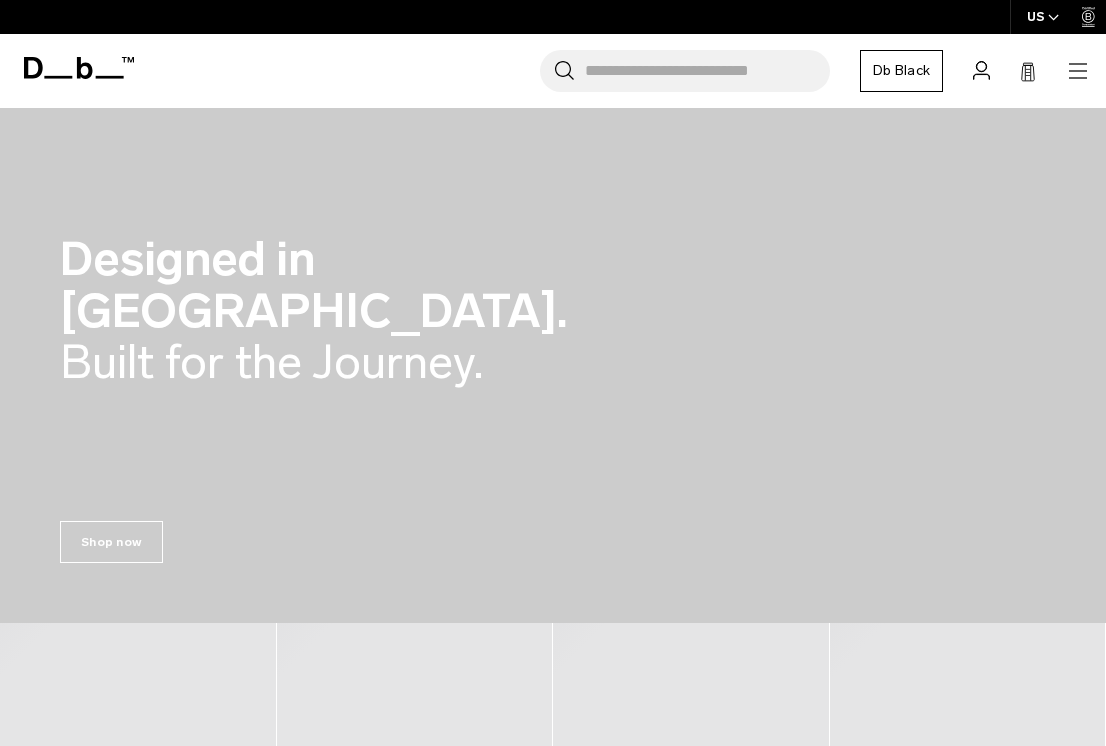scroll, scrollTop: 0, scrollLeft: 0, axis: both 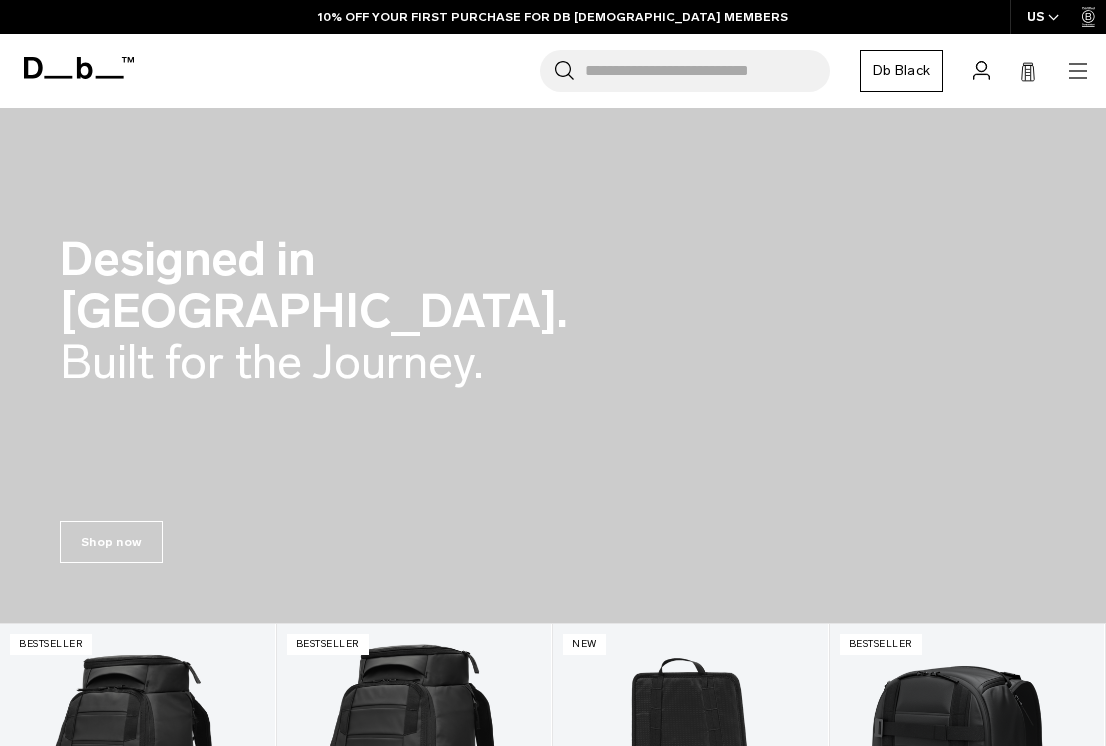 click on "Search for Bags, Luggage..." at bounding box center (707, 71) 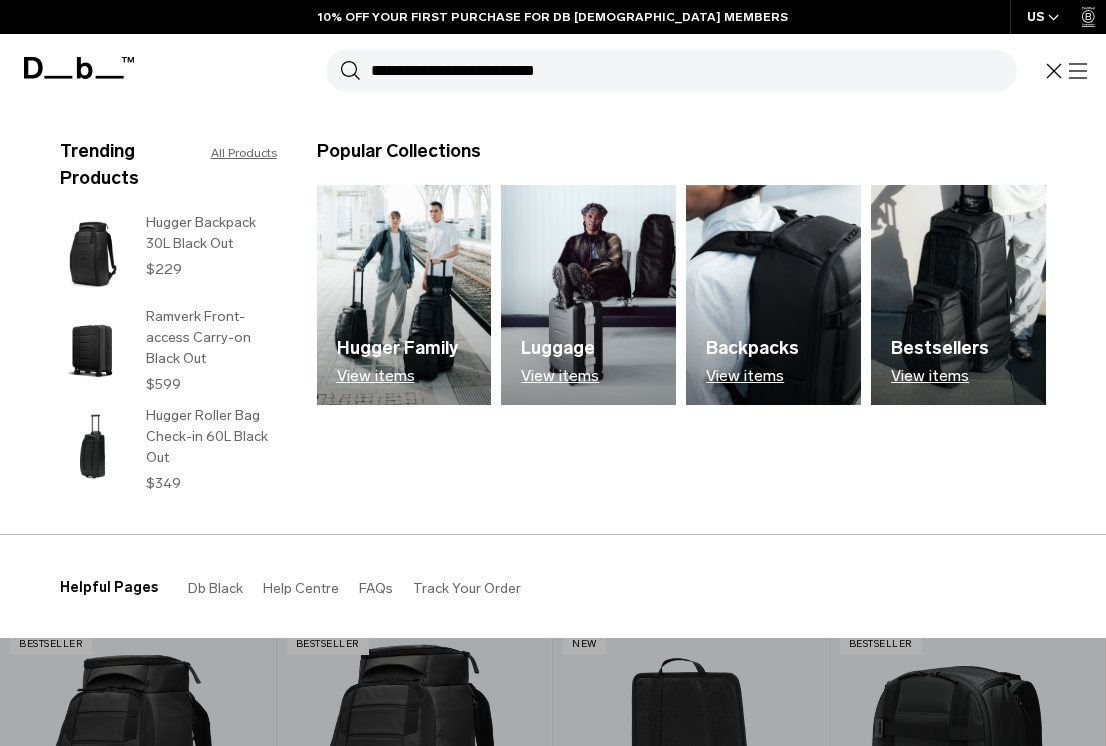 type on "*" 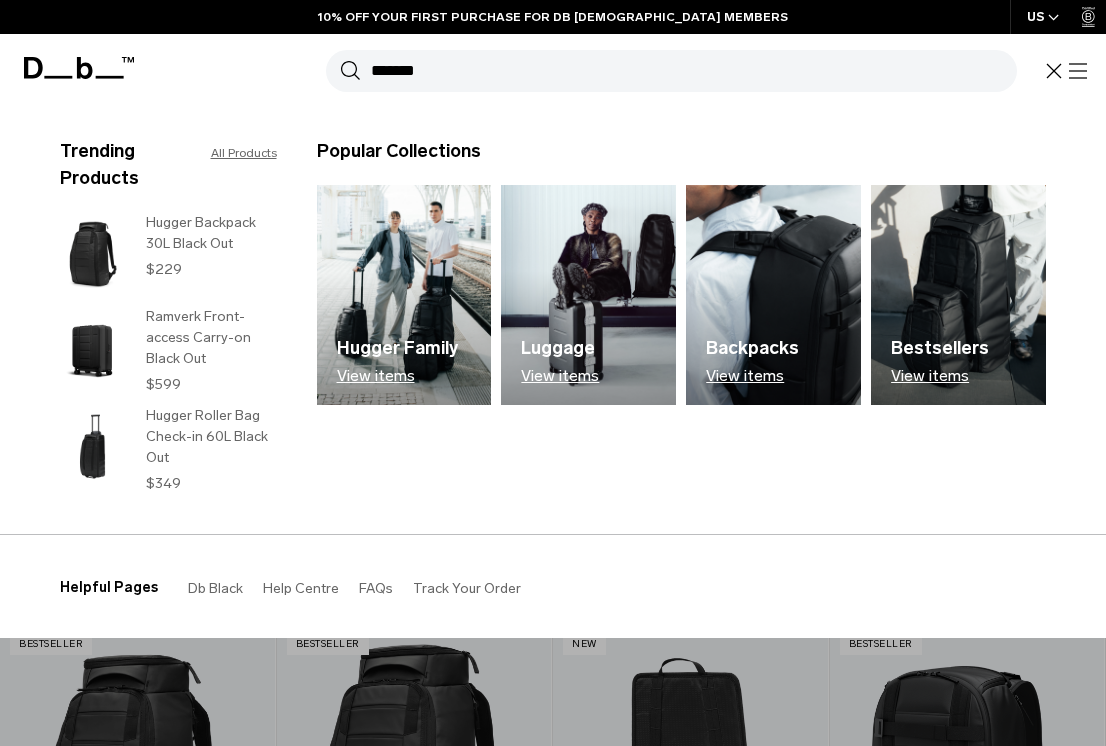 type on "*******" 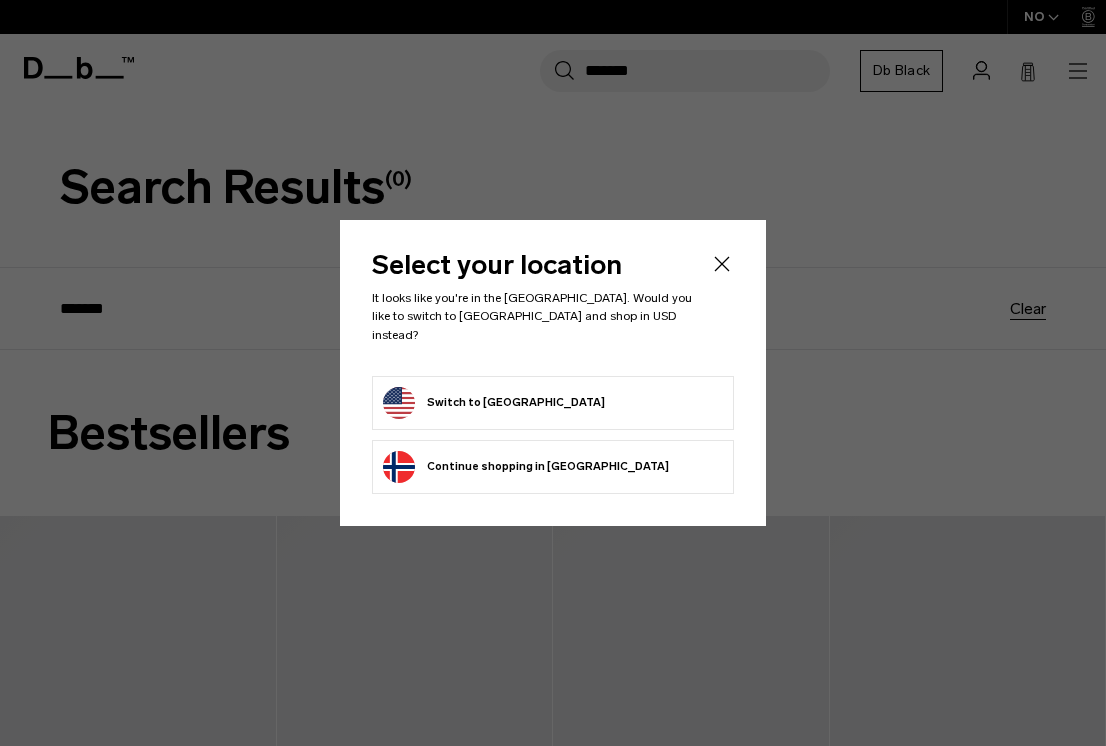 scroll, scrollTop: 0, scrollLeft: 0, axis: both 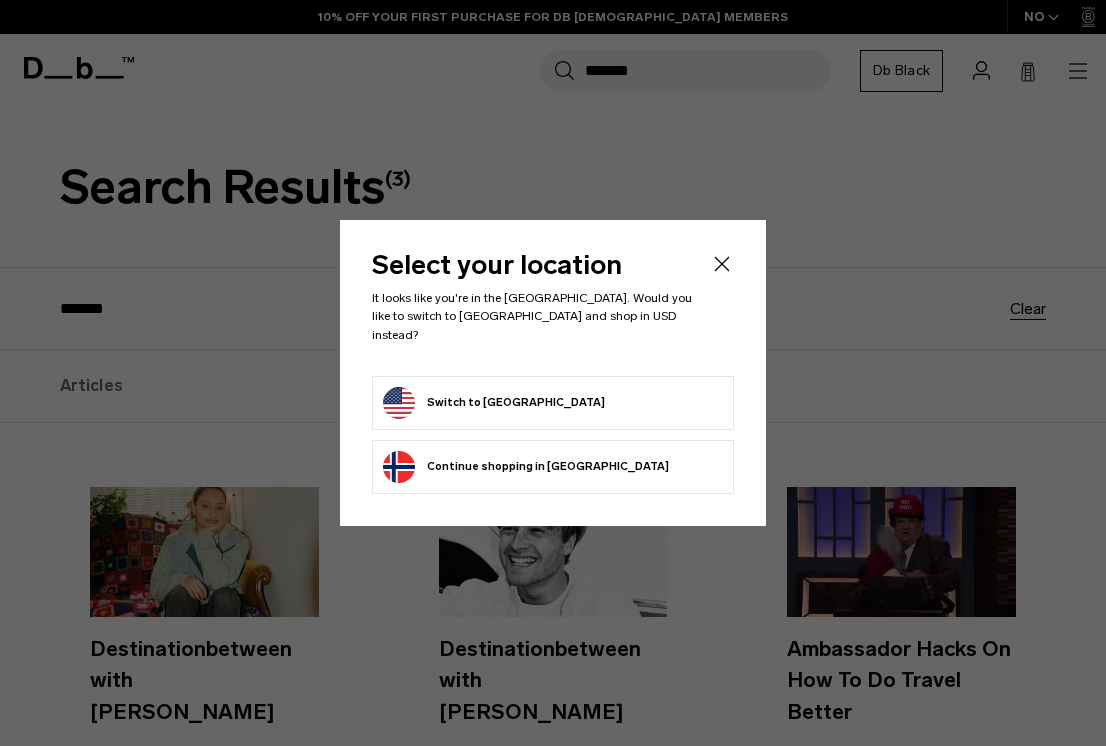 click on "Switch to United States" at bounding box center [553, 403] 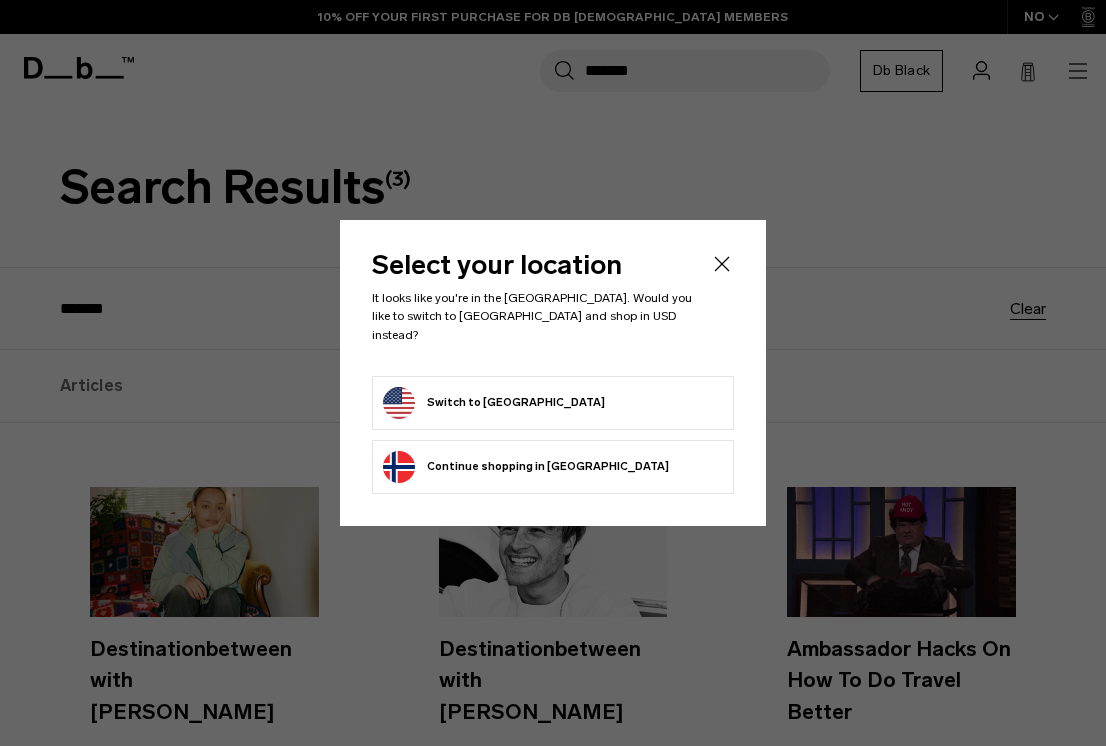 click on "Switch to United States" at bounding box center [494, 403] 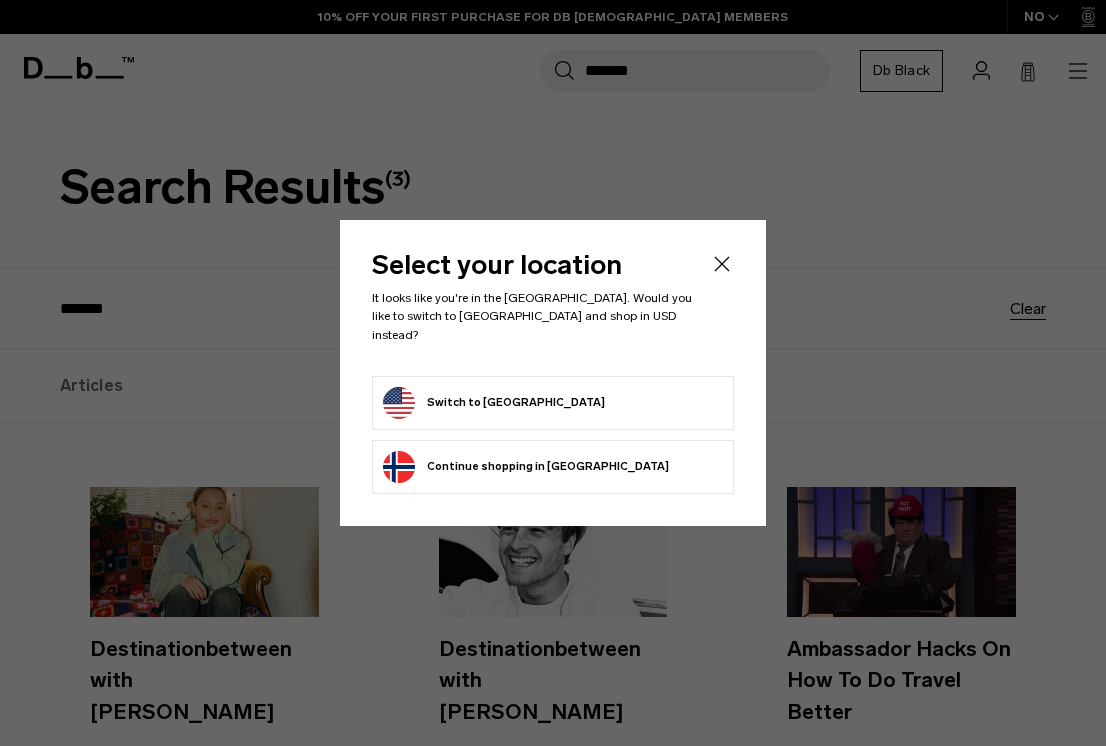 click on "Switch to United States" at bounding box center (494, 403) 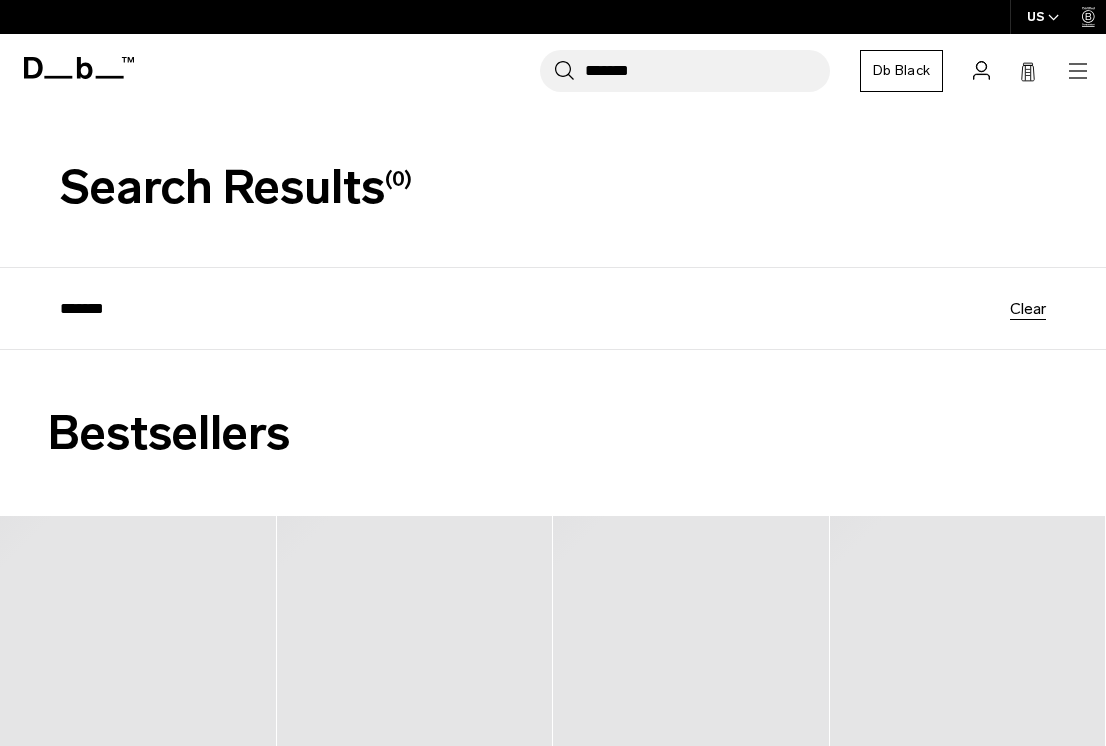 scroll, scrollTop: 0, scrollLeft: 0, axis: both 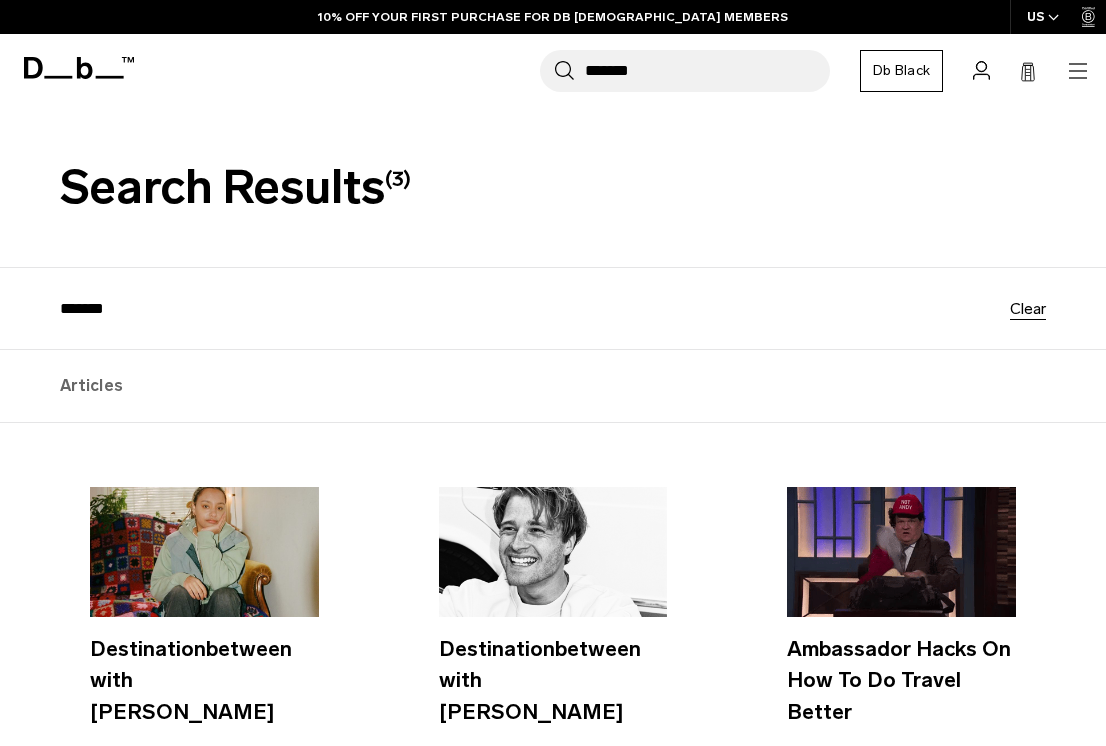 click 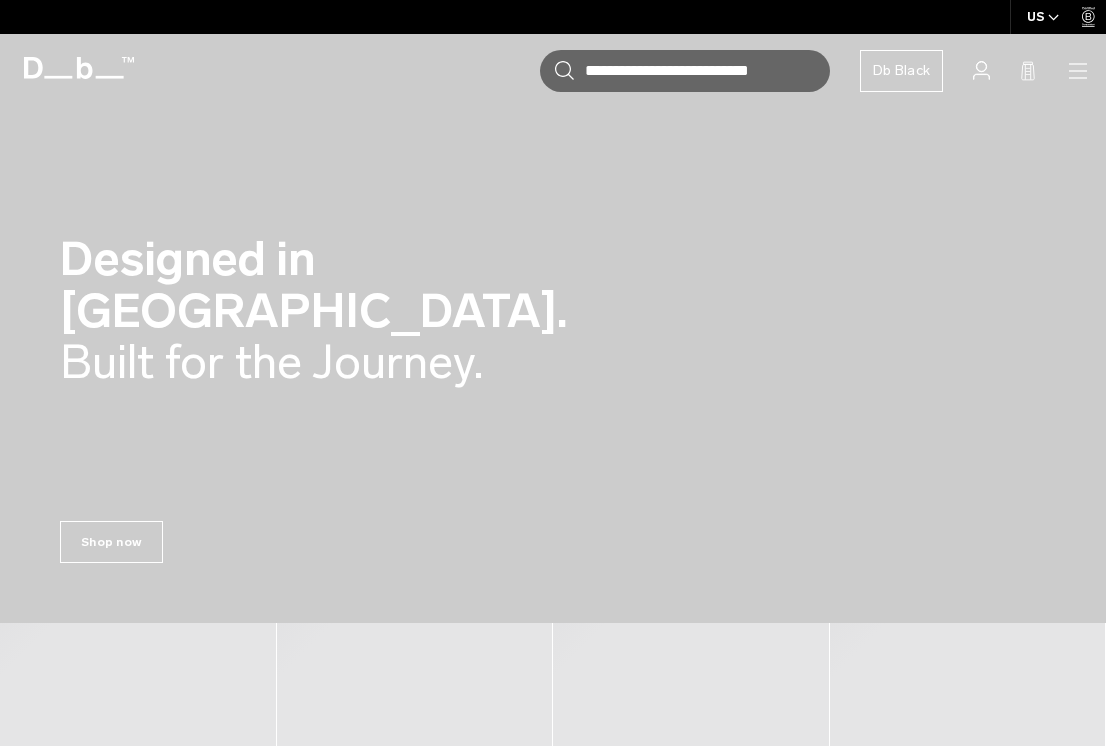 scroll, scrollTop: 0, scrollLeft: 0, axis: both 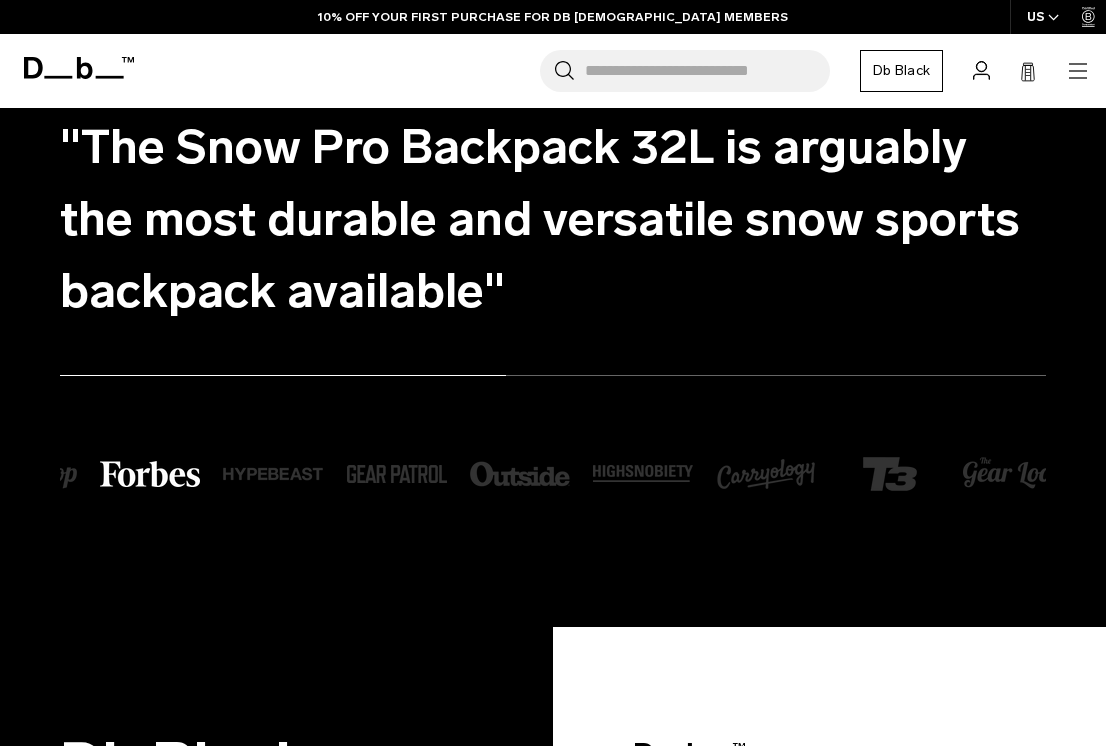 click on "Db Black" at bounding box center (901, 71) 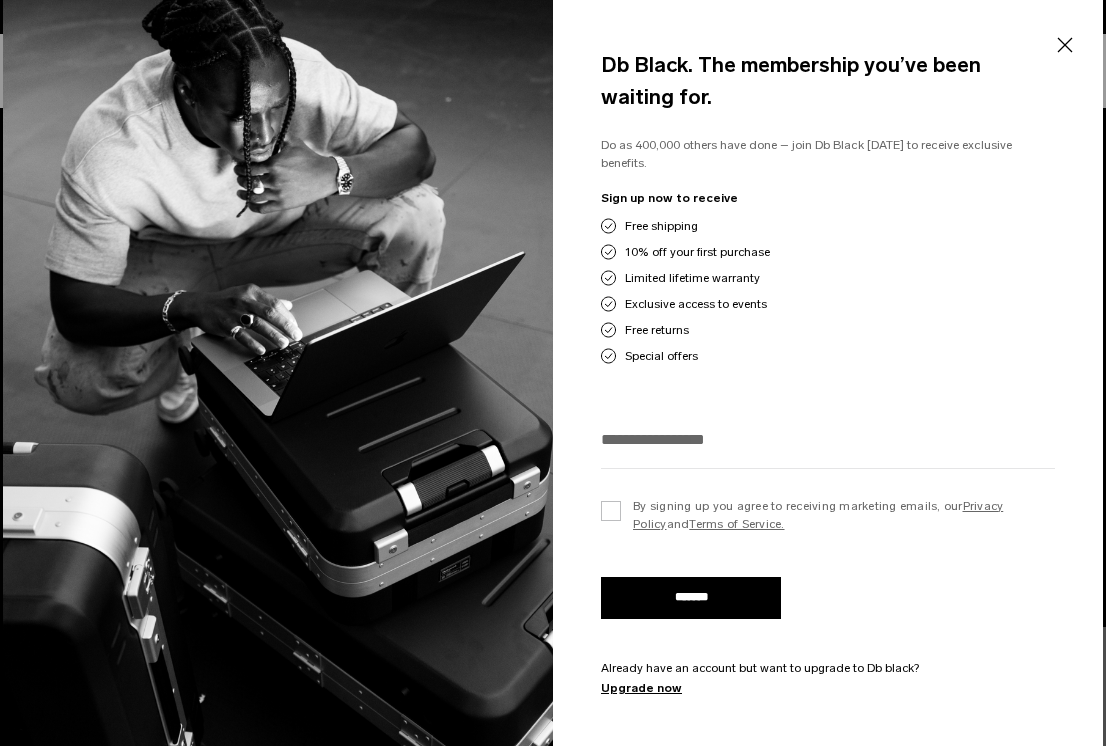 click on "Close" at bounding box center (1064, 45) 